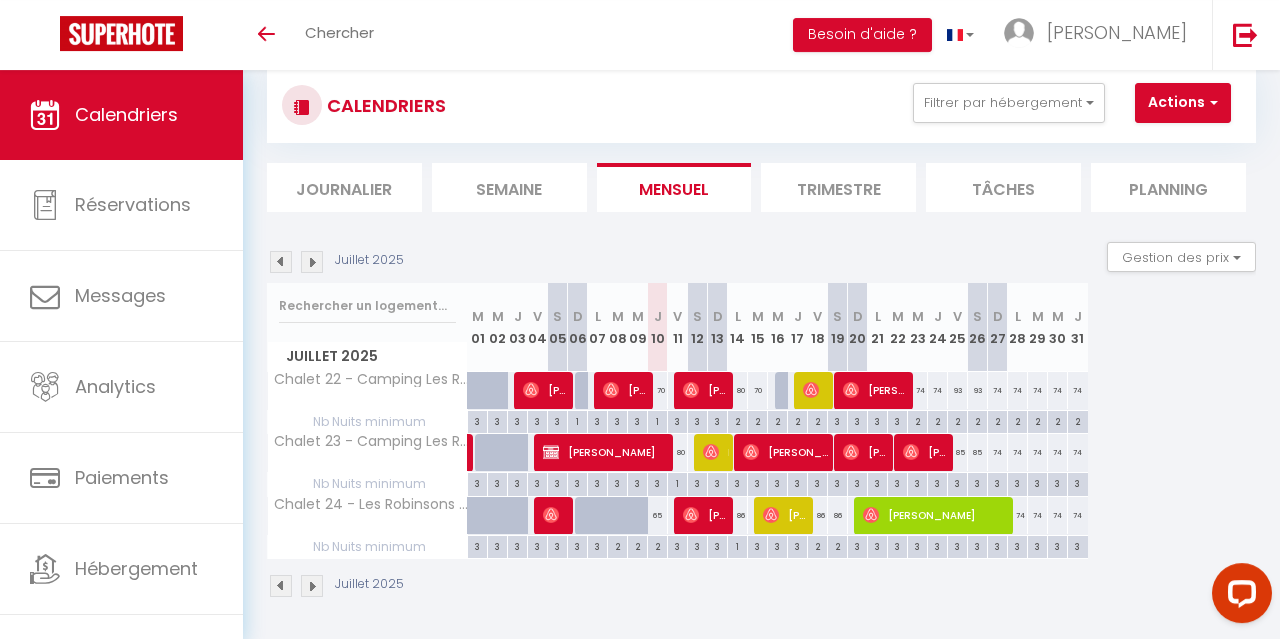scroll, scrollTop: 0, scrollLeft: 0, axis: both 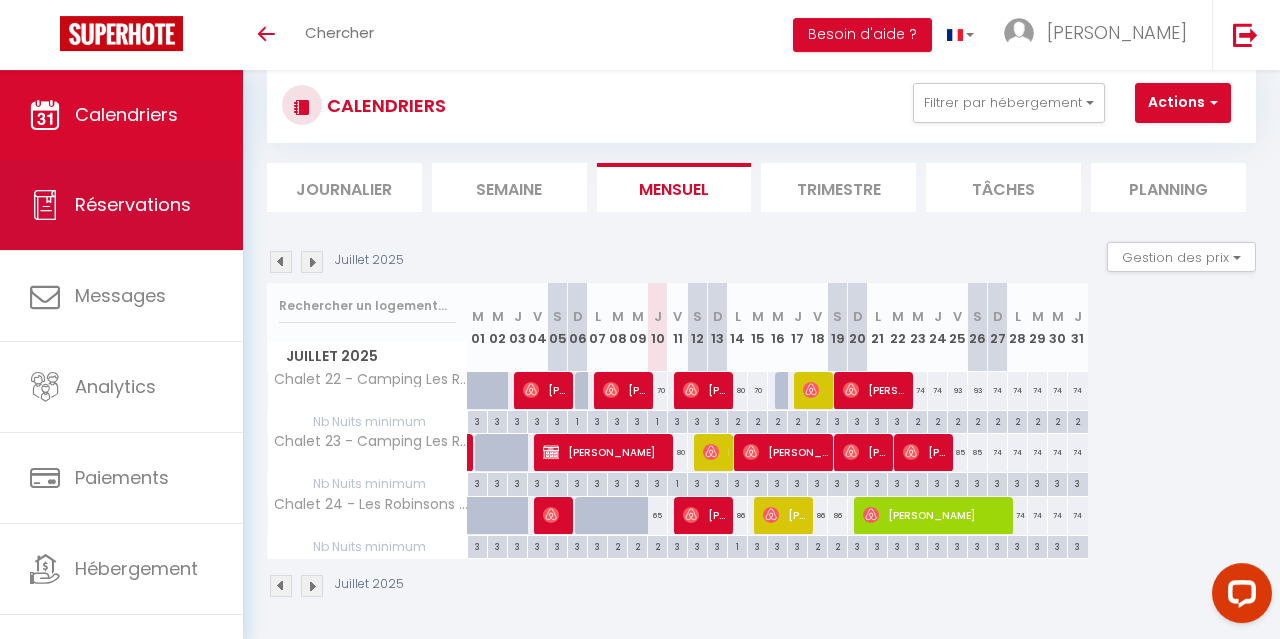 click on "Réservations" at bounding box center (121, 205) 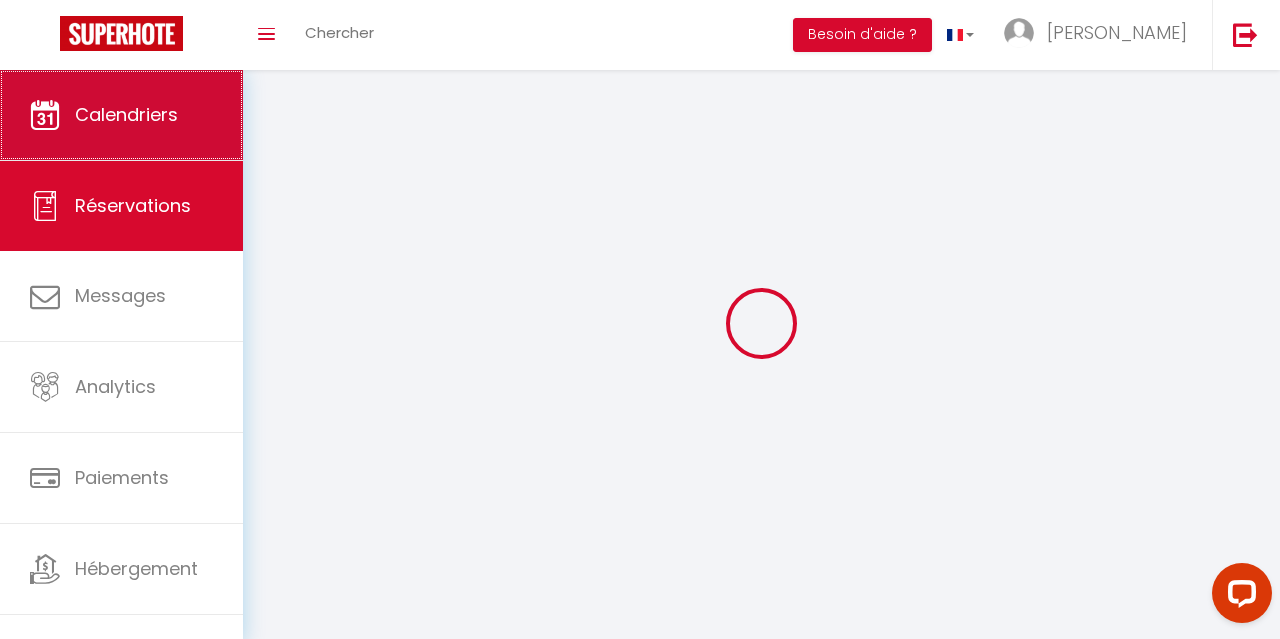 click on "Calendriers" at bounding box center (126, 114) 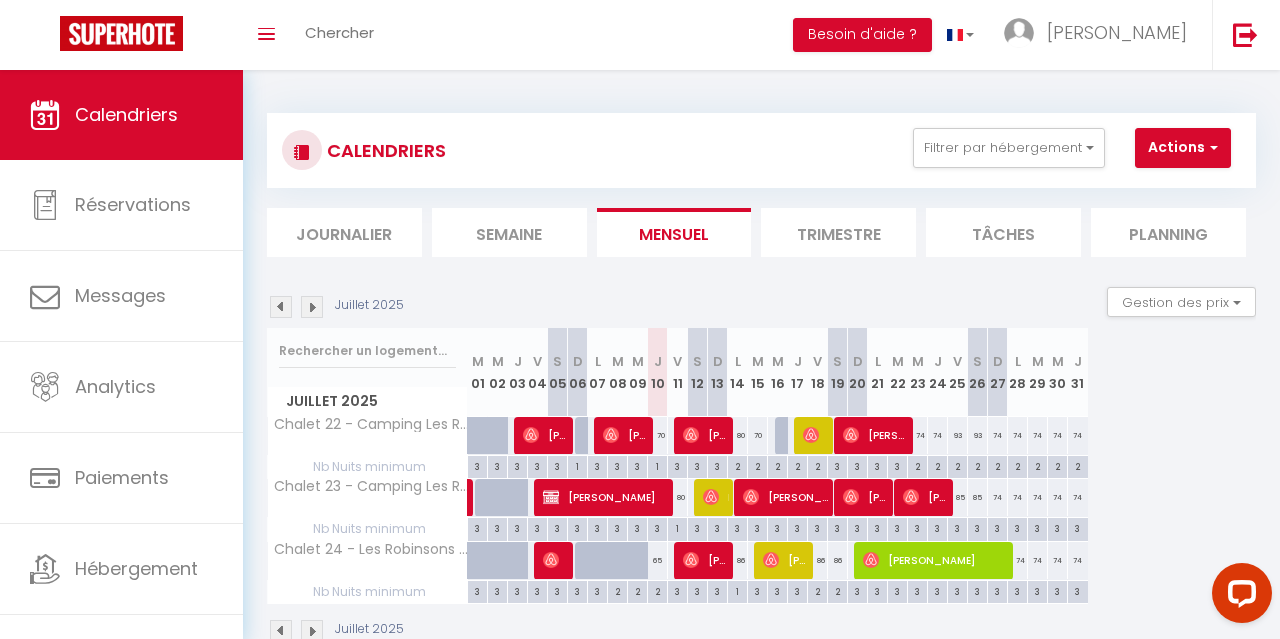 scroll, scrollTop: 70, scrollLeft: 0, axis: vertical 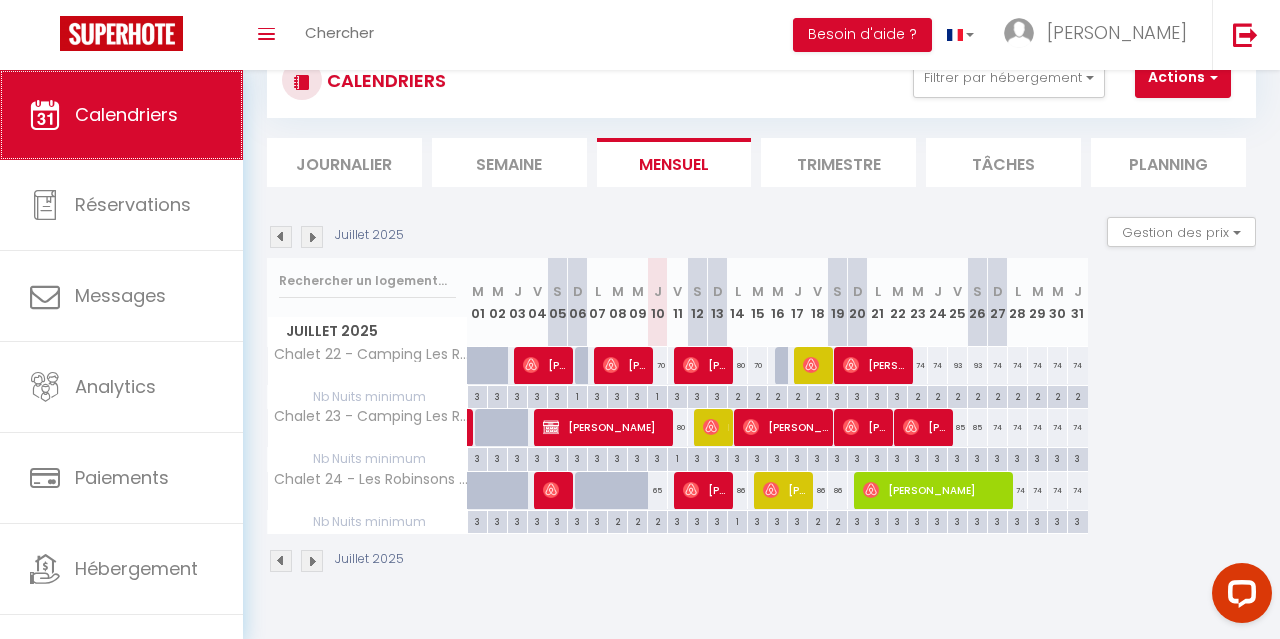 click on "Calendriers" at bounding box center (121, 115) 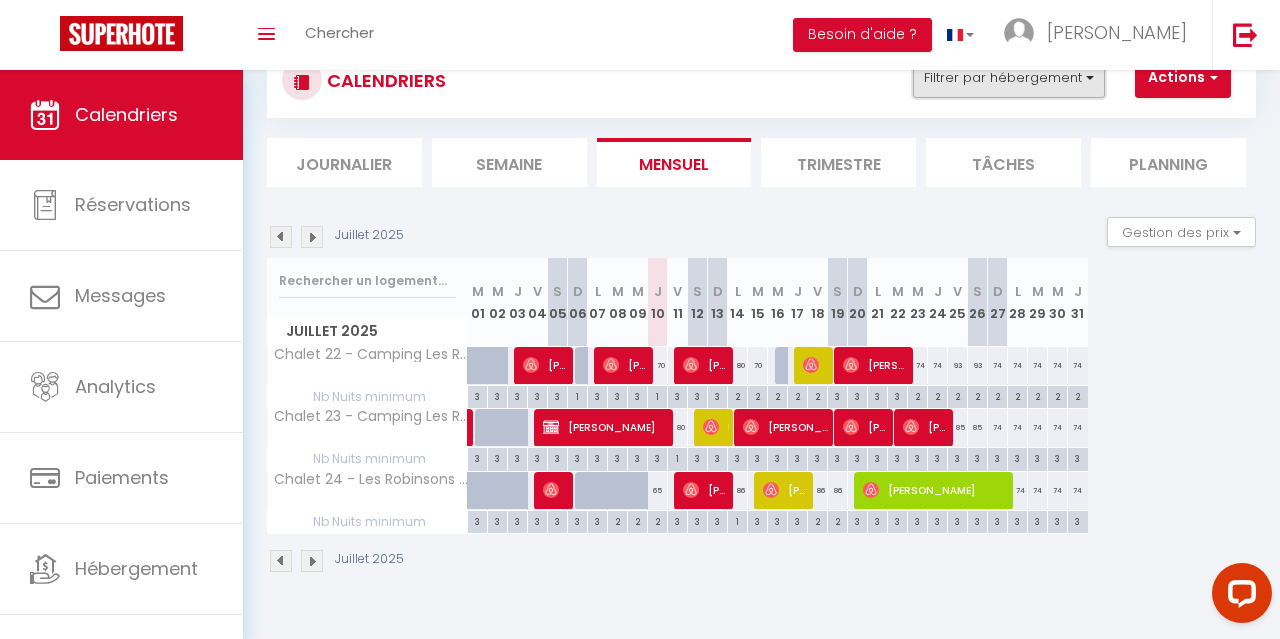 click on "Filtrer par hébergement" at bounding box center (1009, 78) 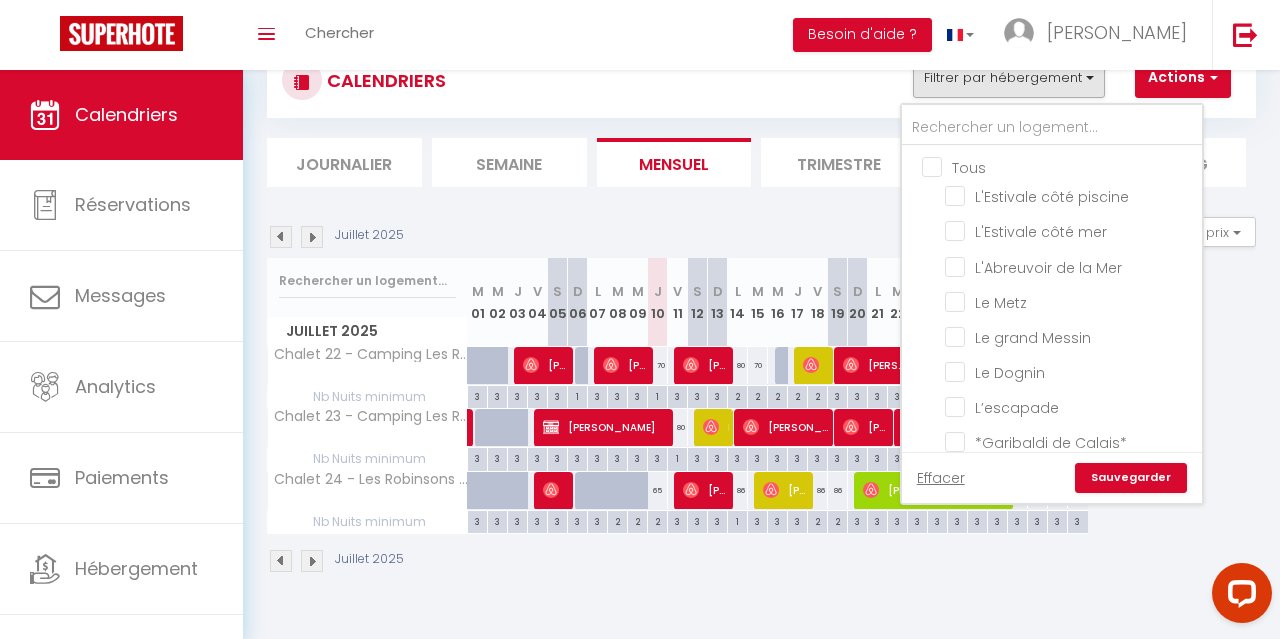 click on "Tous" at bounding box center [1072, 166] 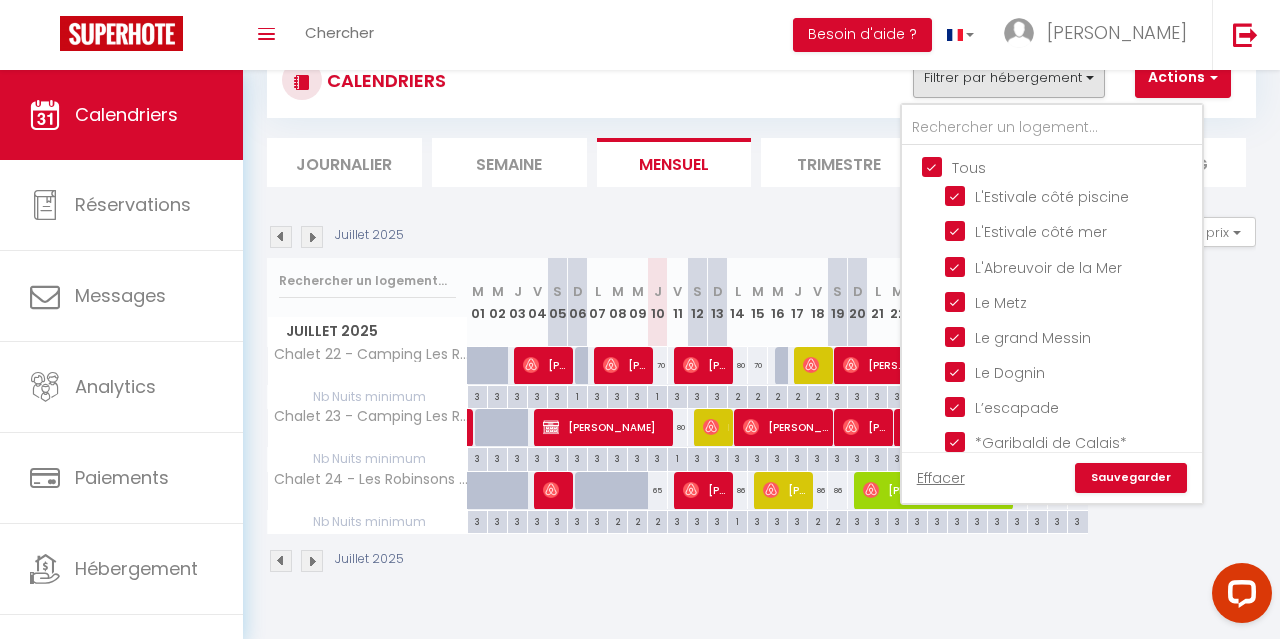 checkbox on "true" 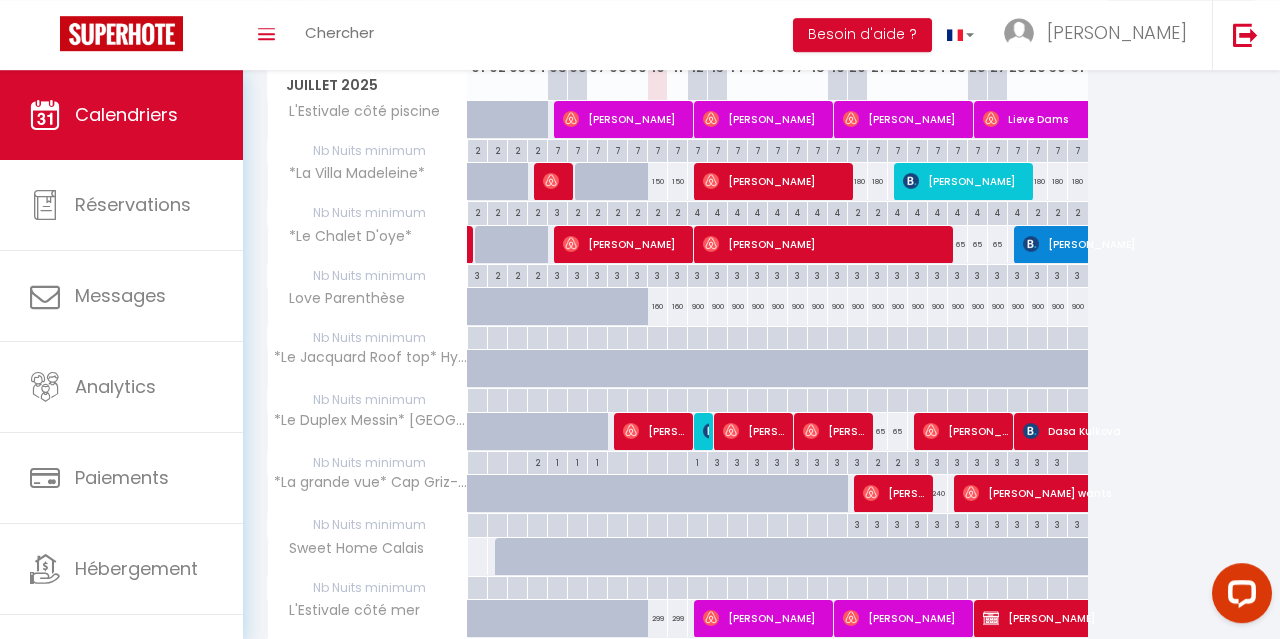 scroll, scrollTop: 524, scrollLeft: 0, axis: vertical 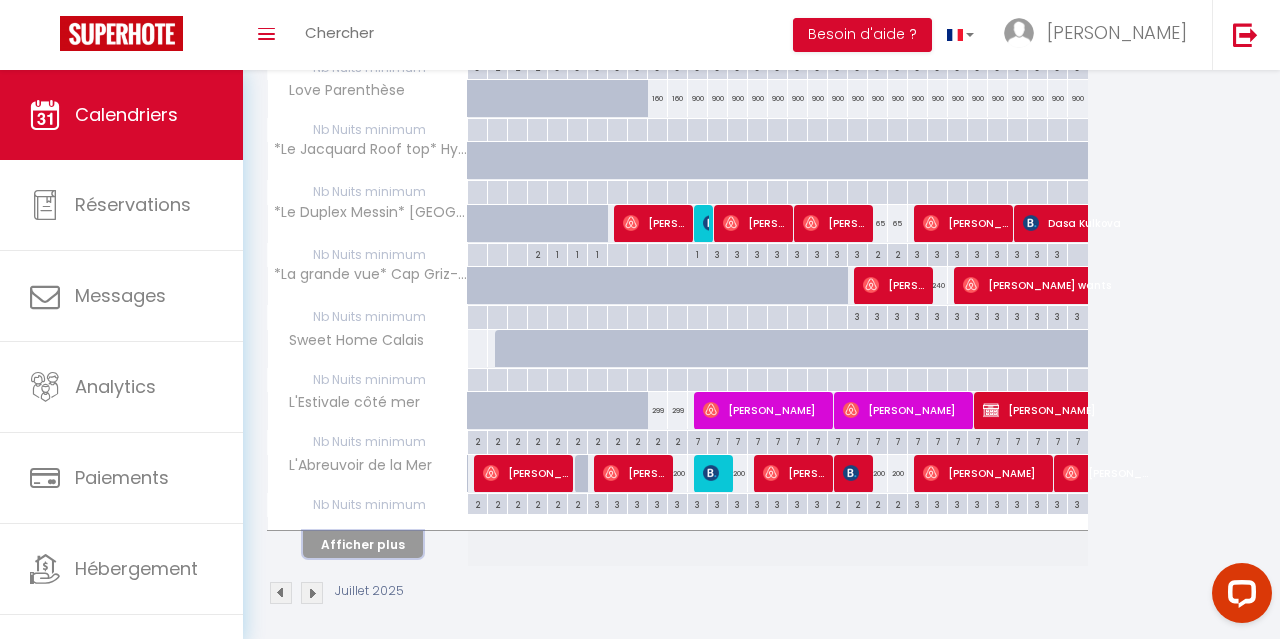 click on "Afficher plus" at bounding box center (363, 544) 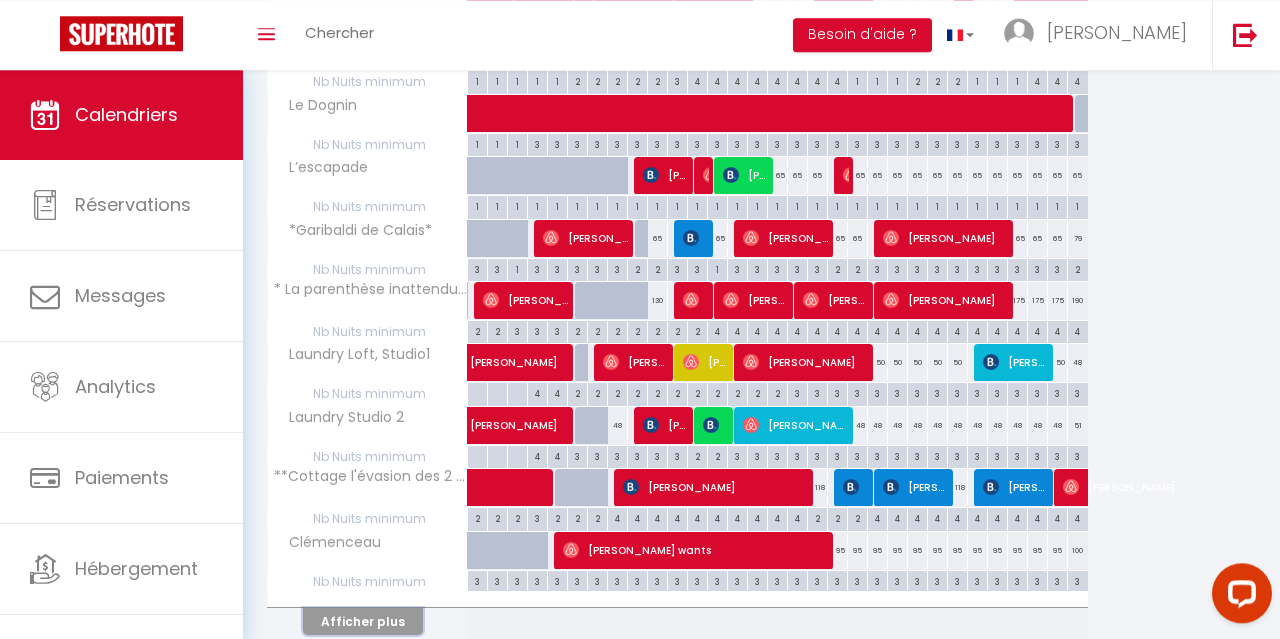 scroll, scrollTop: 1141, scrollLeft: 0, axis: vertical 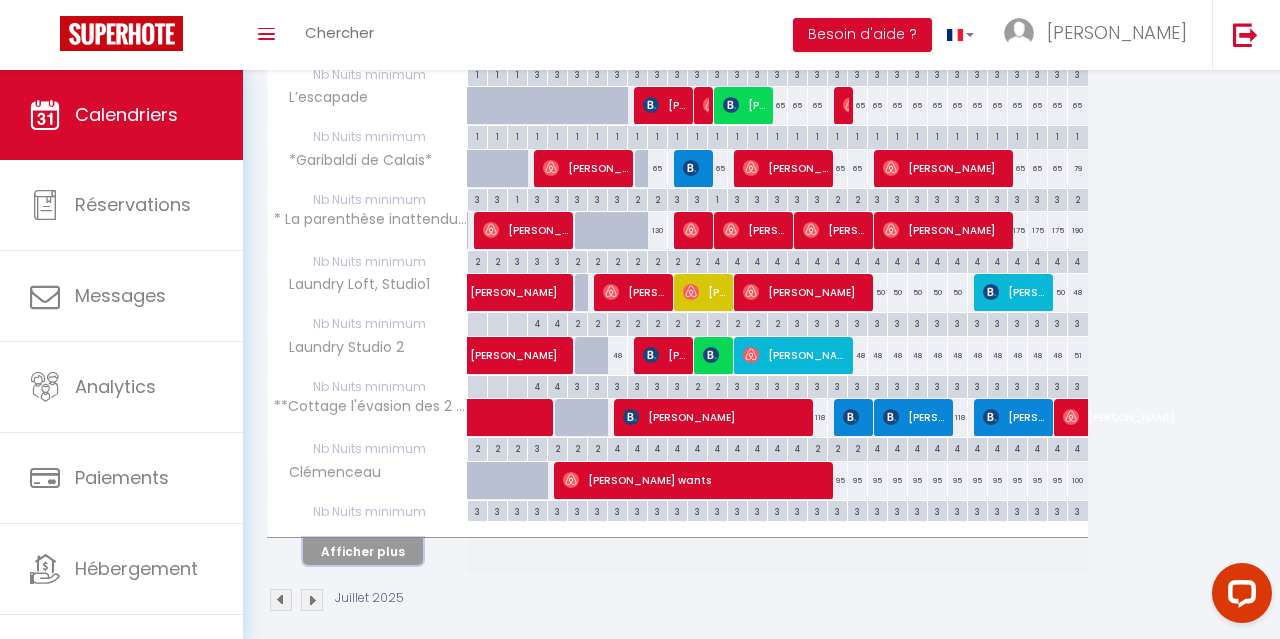 click on "Afficher plus" at bounding box center (363, 551) 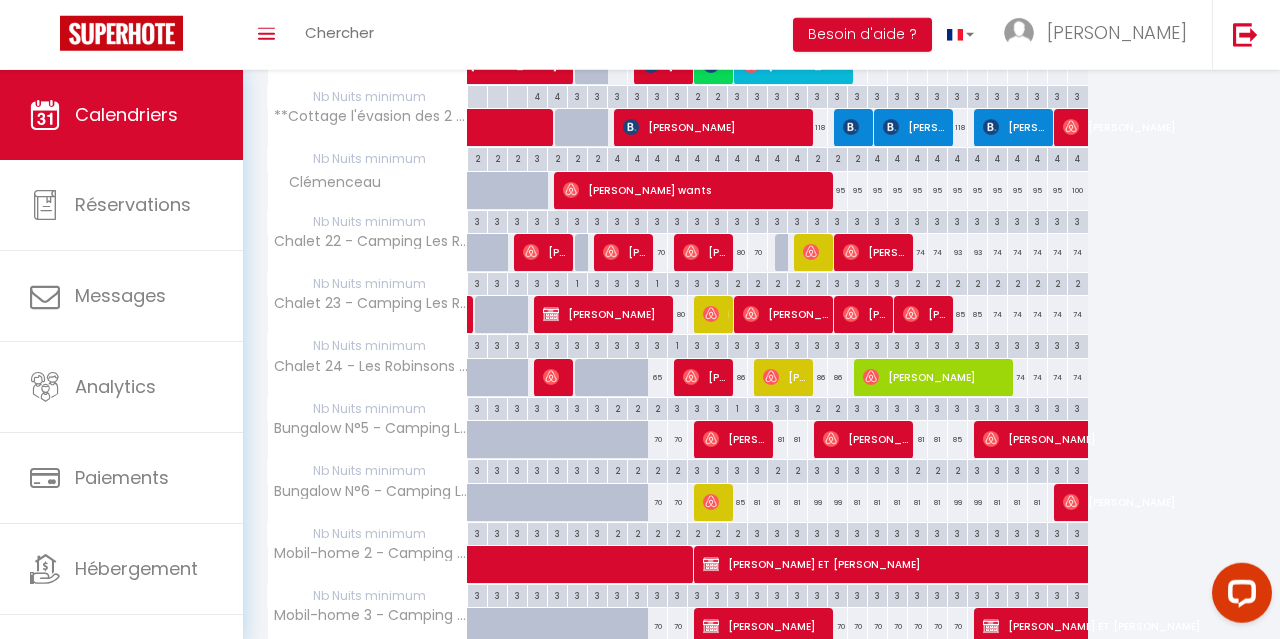 scroll, scrollTop: 1471, scrollLeft: 0, axis: vertical 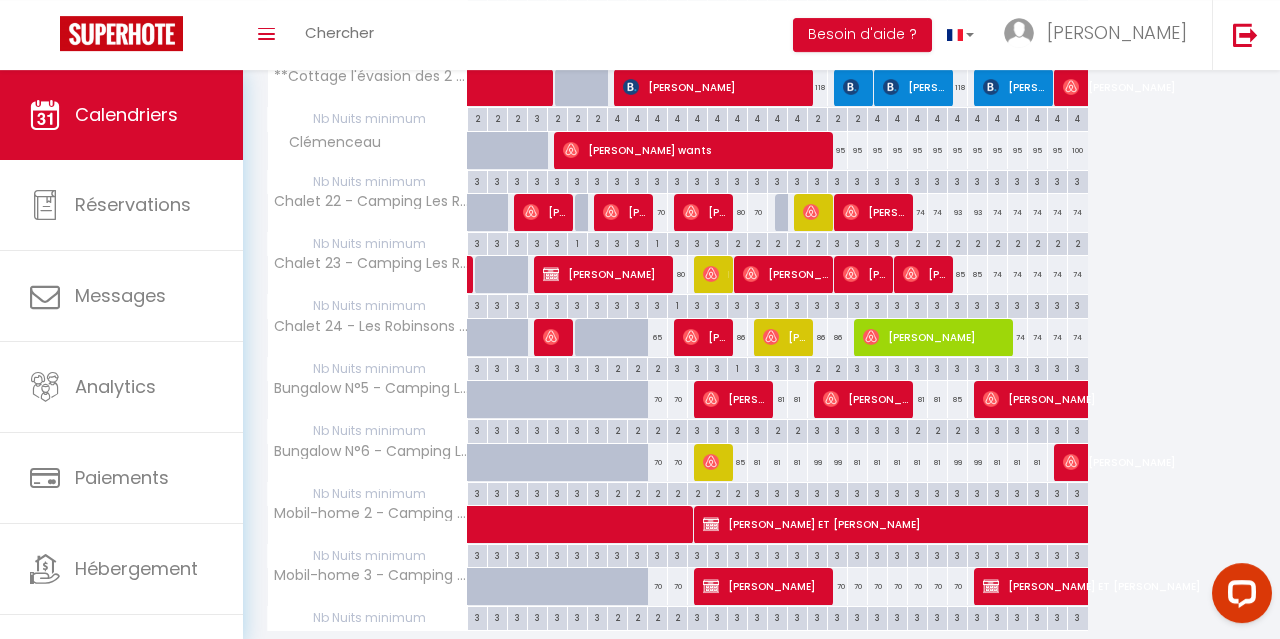 click on "85" at bounding box center (738, 462) 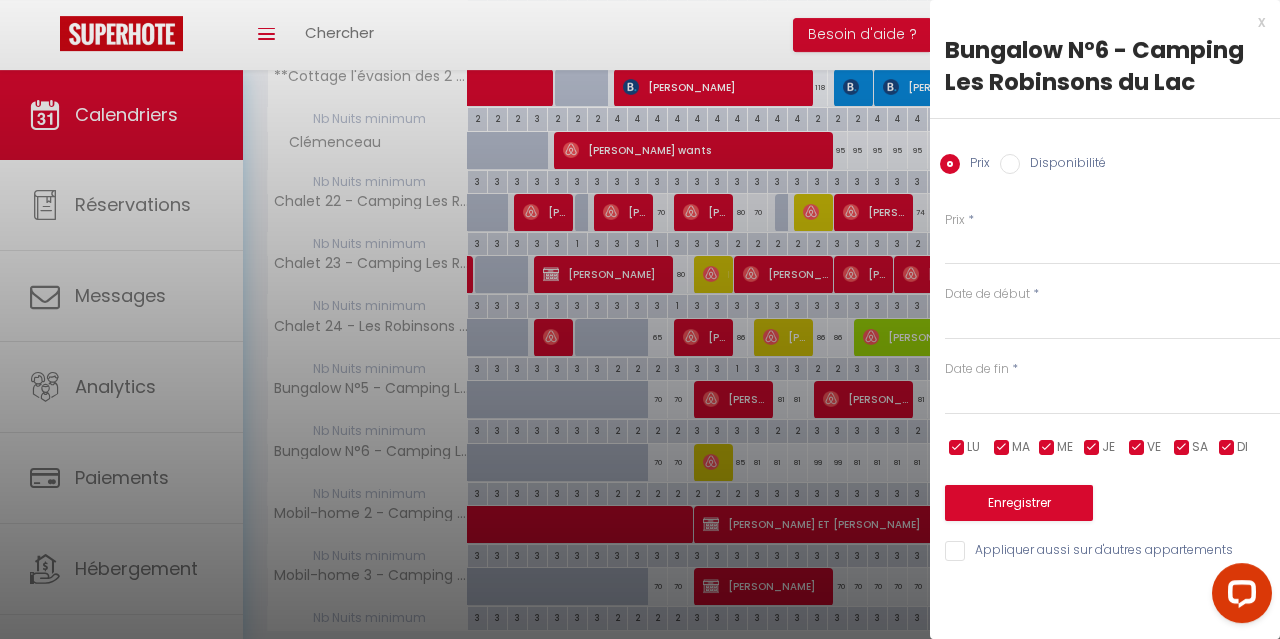 type on "85" 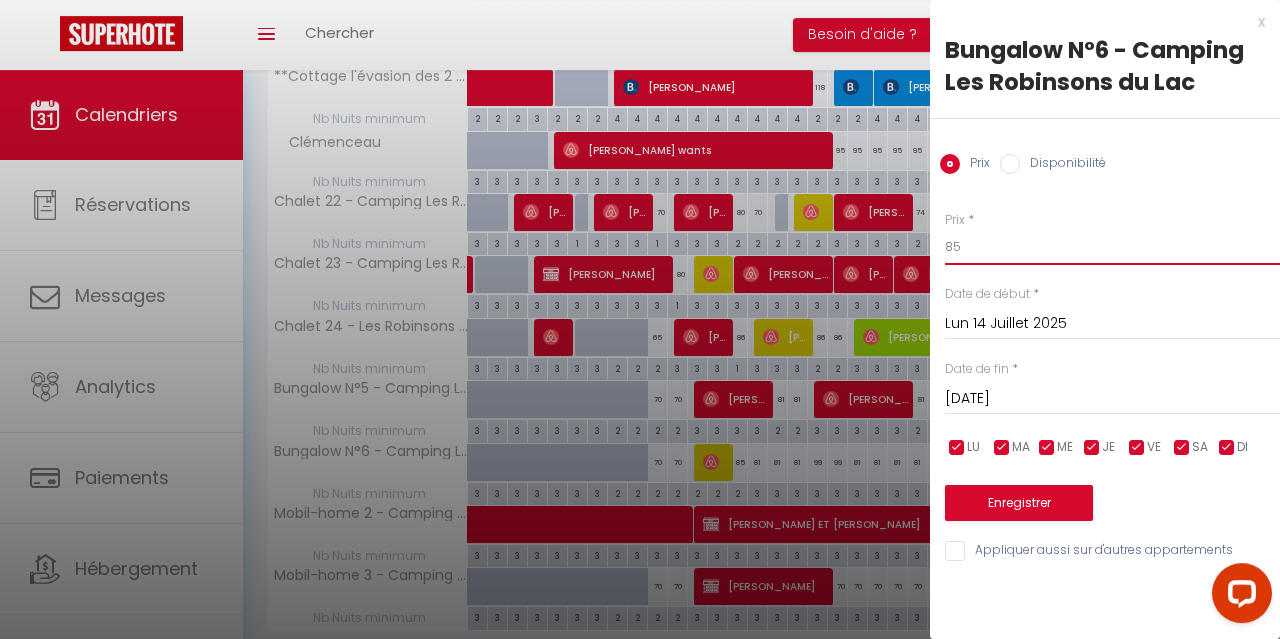 click on "85" at bounding box center [1112, 247] 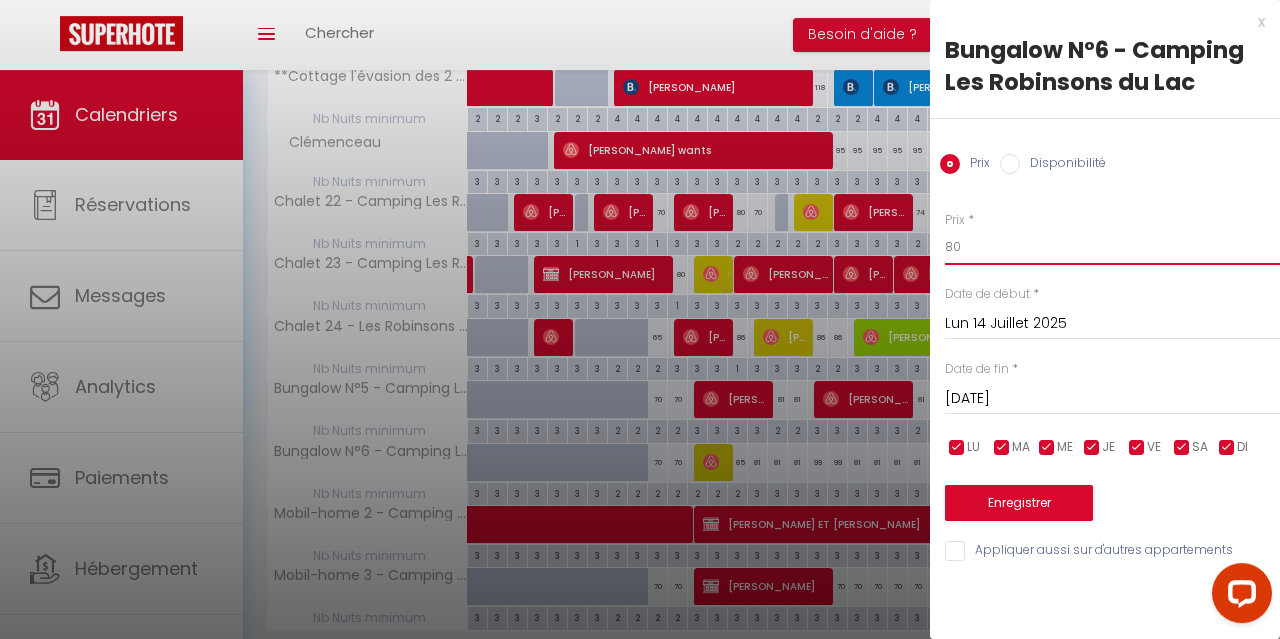 type on "80" 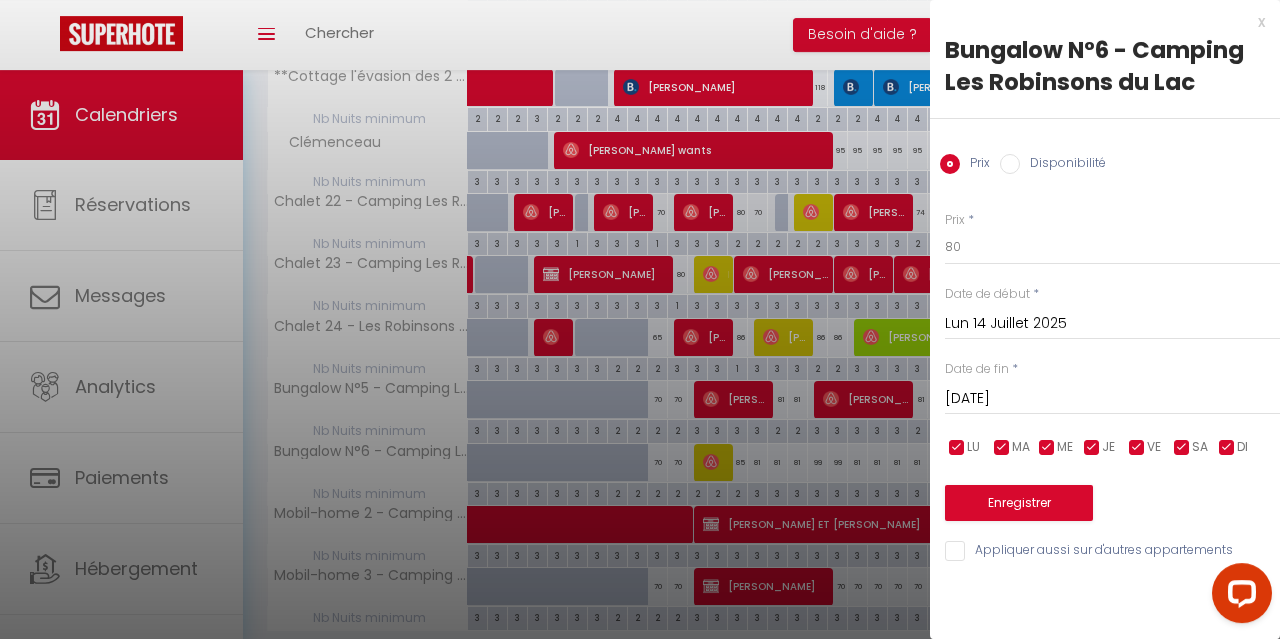click on "[DATE]" at bounding box center (1112, 399) 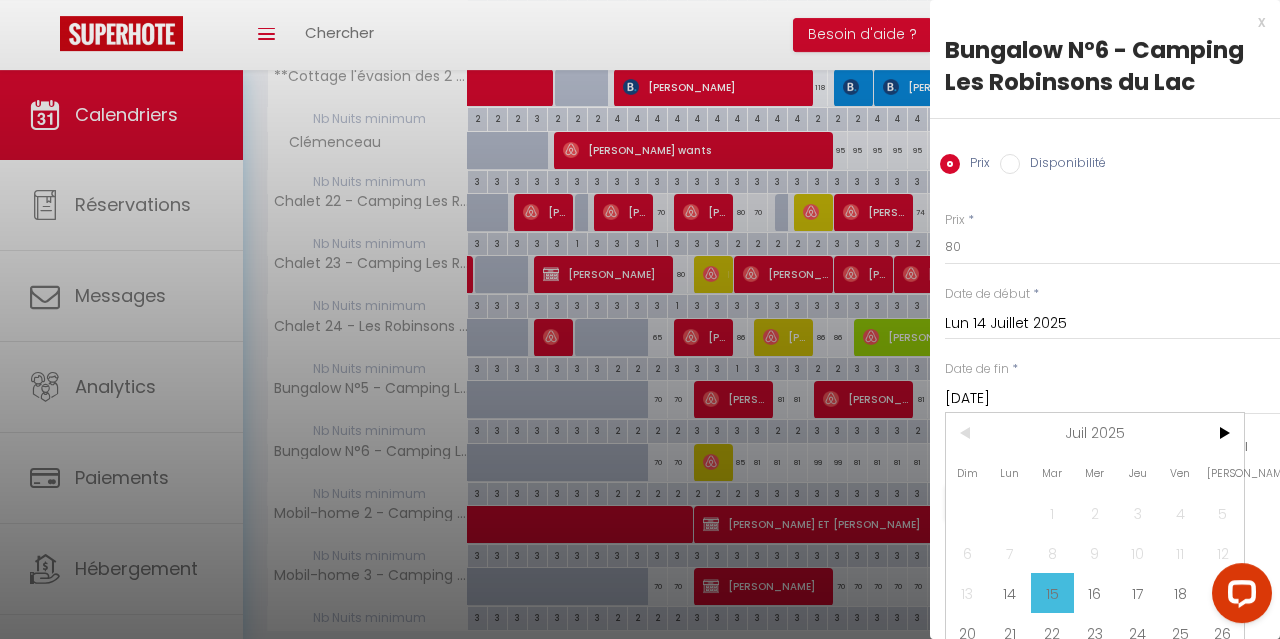 scroll, scrollTop: 57, scrollLeft: 0, axis: vertical 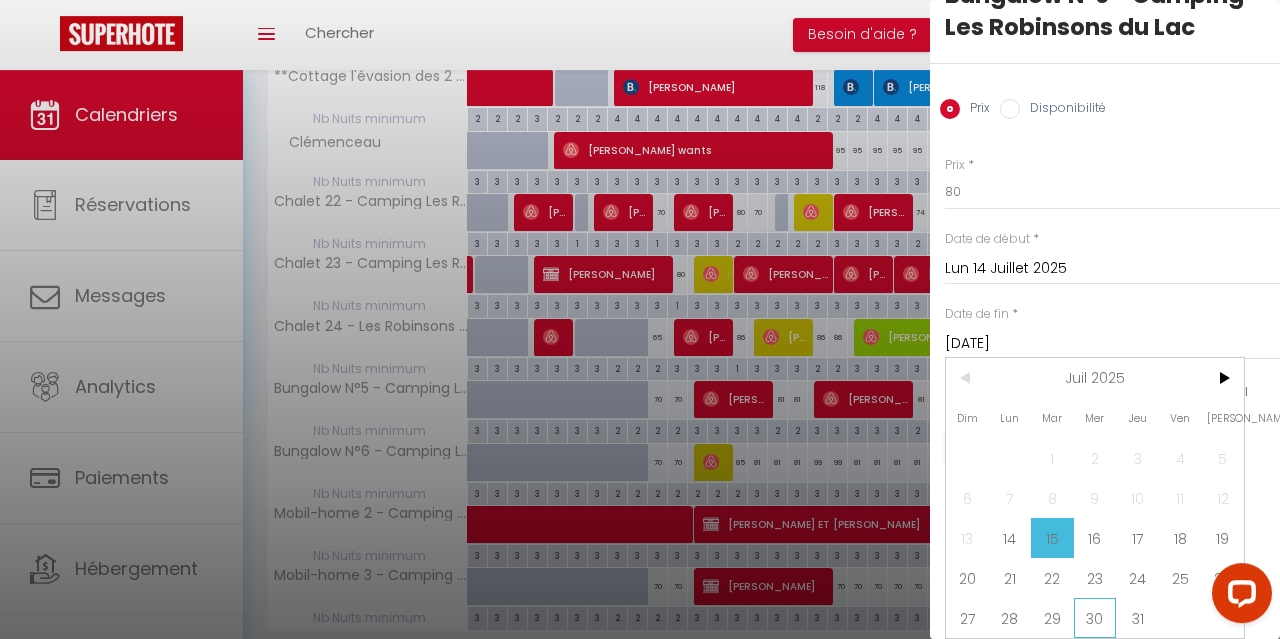 click on "30" at bounding box center (1095, 618) 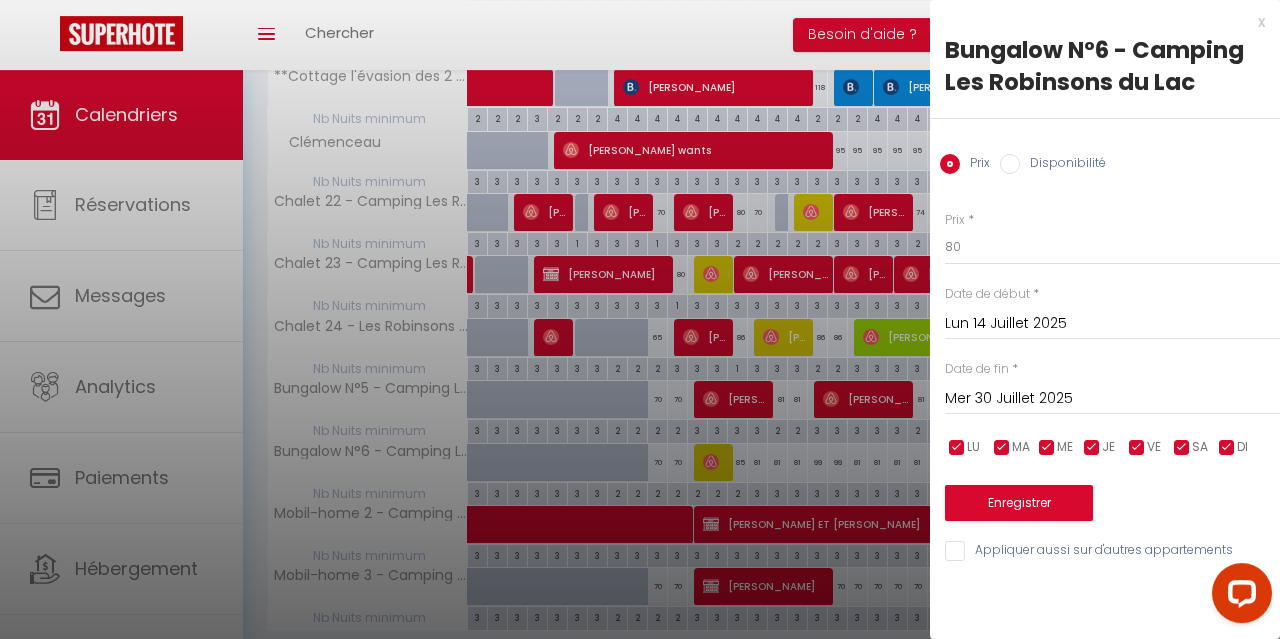 scroll, scrollTop: 0, scrollLeft: 0, axis: both 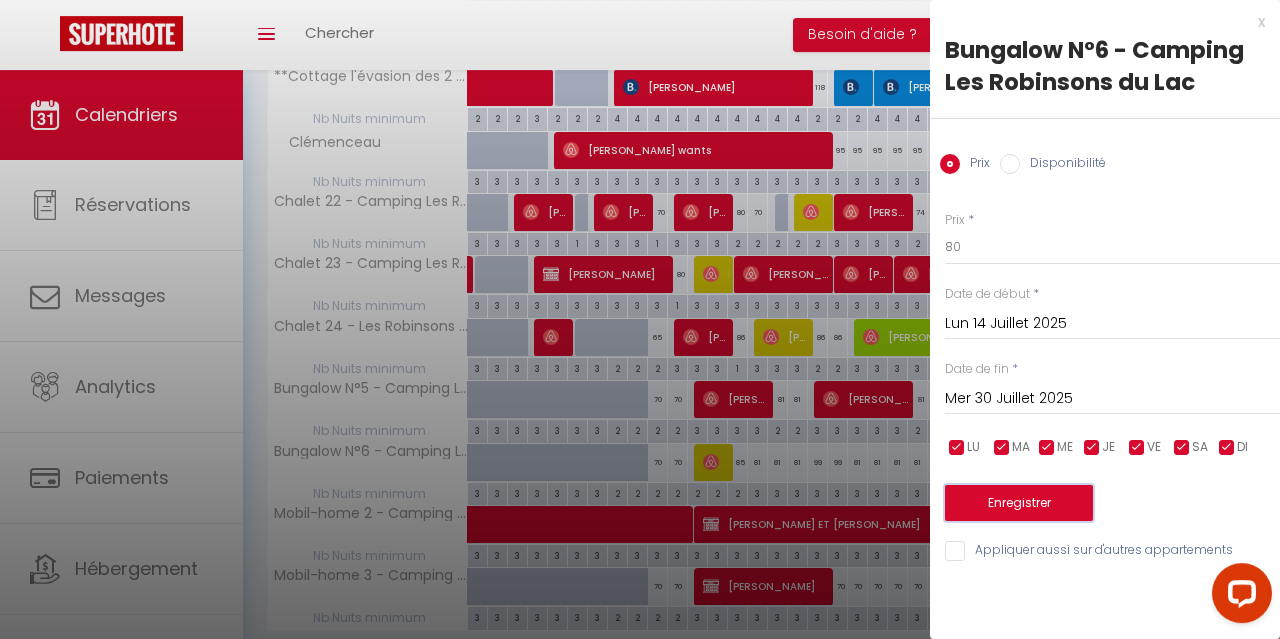 click on "Enregistrer" at bounding box center (1019, 503) 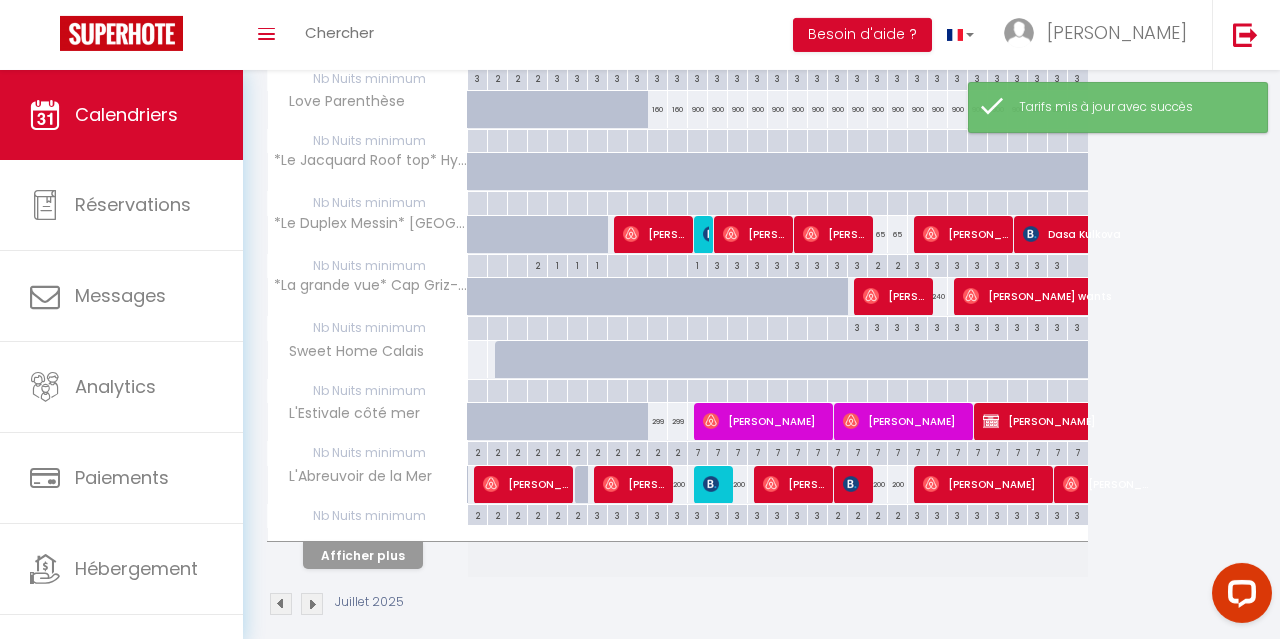 scroll, scrollTop: 524, scrollLeft: 0, axis: vertical 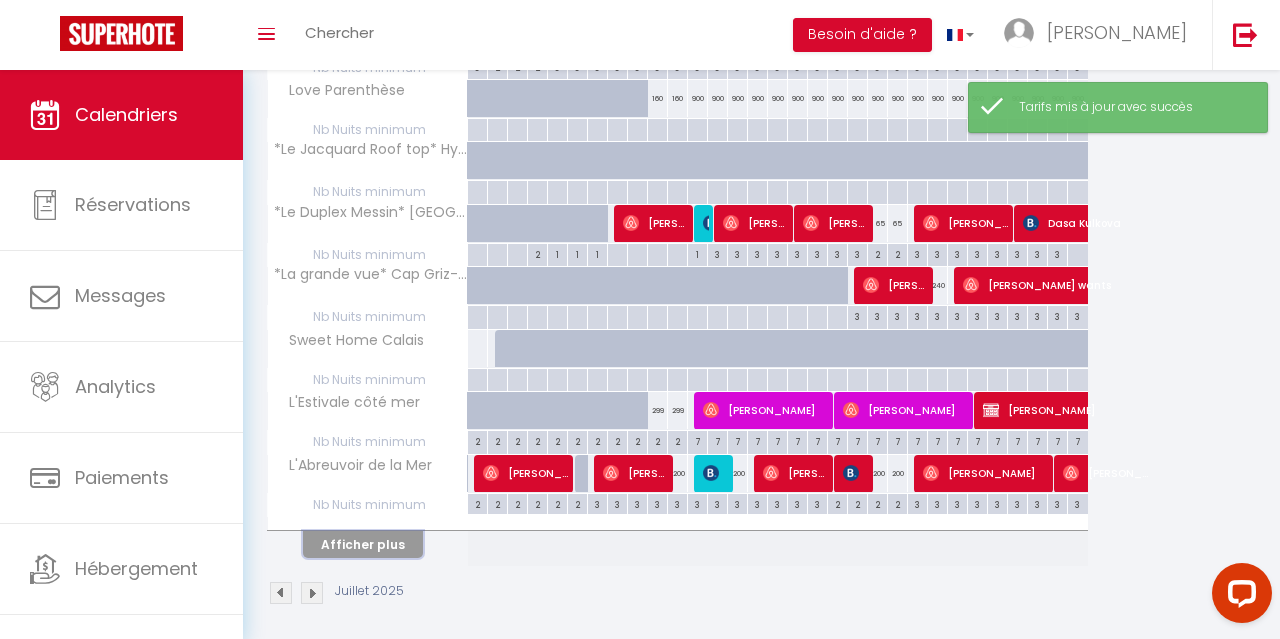 click on "Afficher plus" at bounding box center (363, 544) 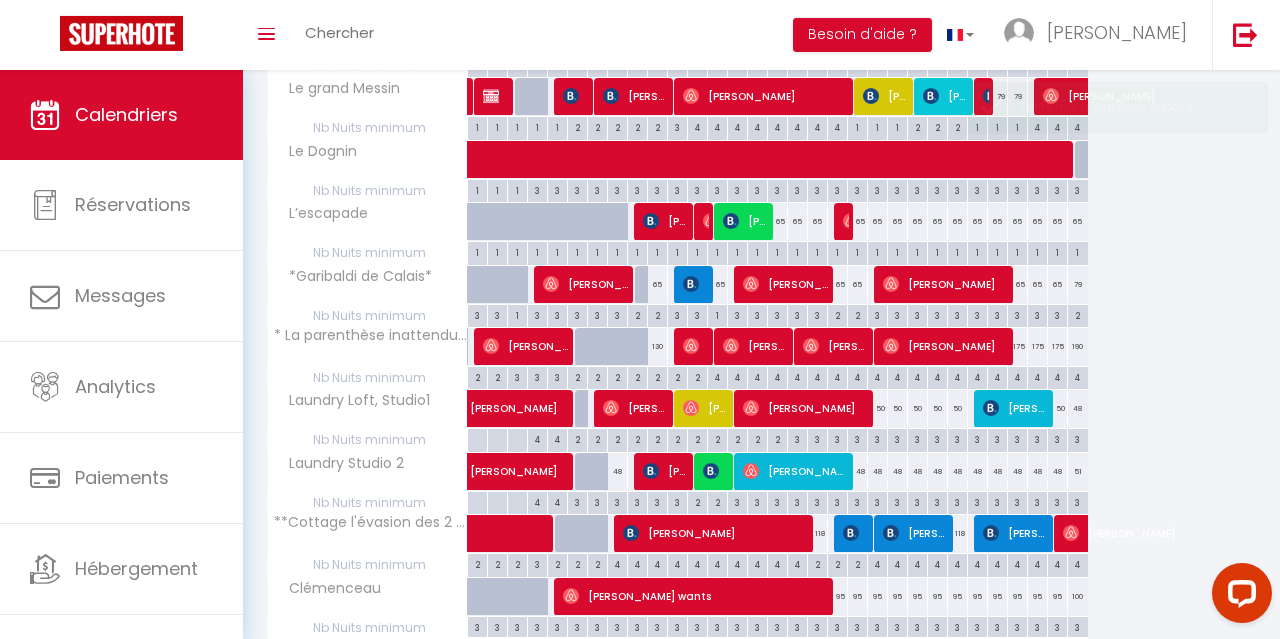 scroll, scrollTop: 1141, scrollLeft: 0, axis: vertical 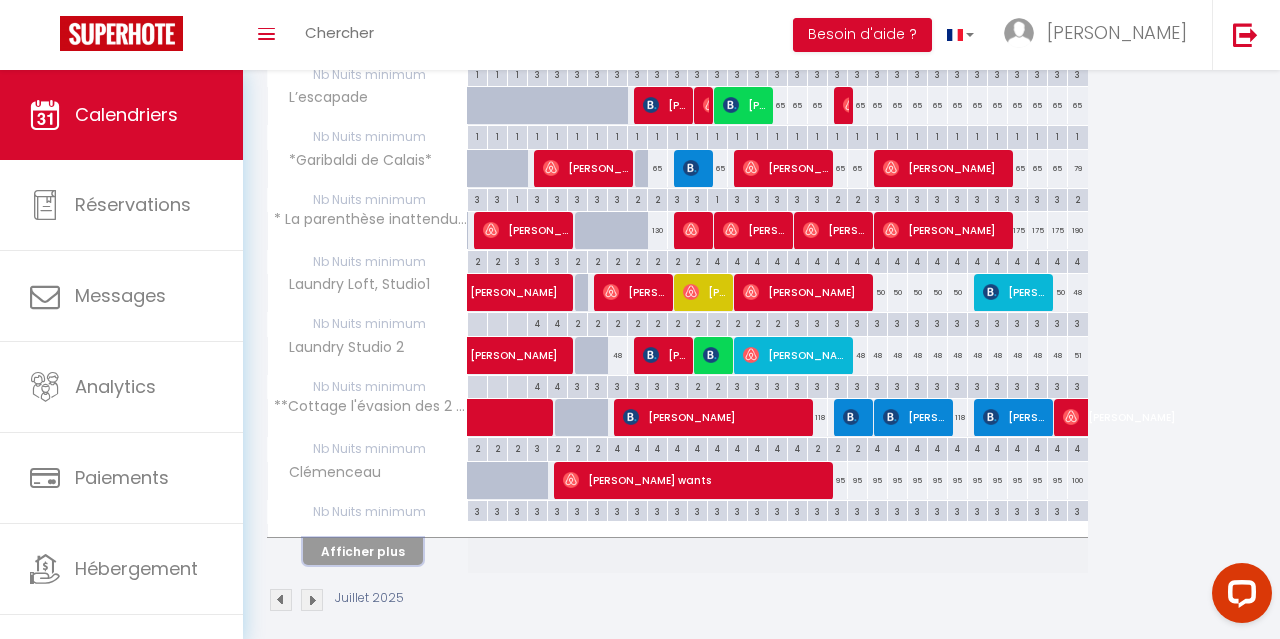 click on "Afficher plus" at bounding box center (363, 551) 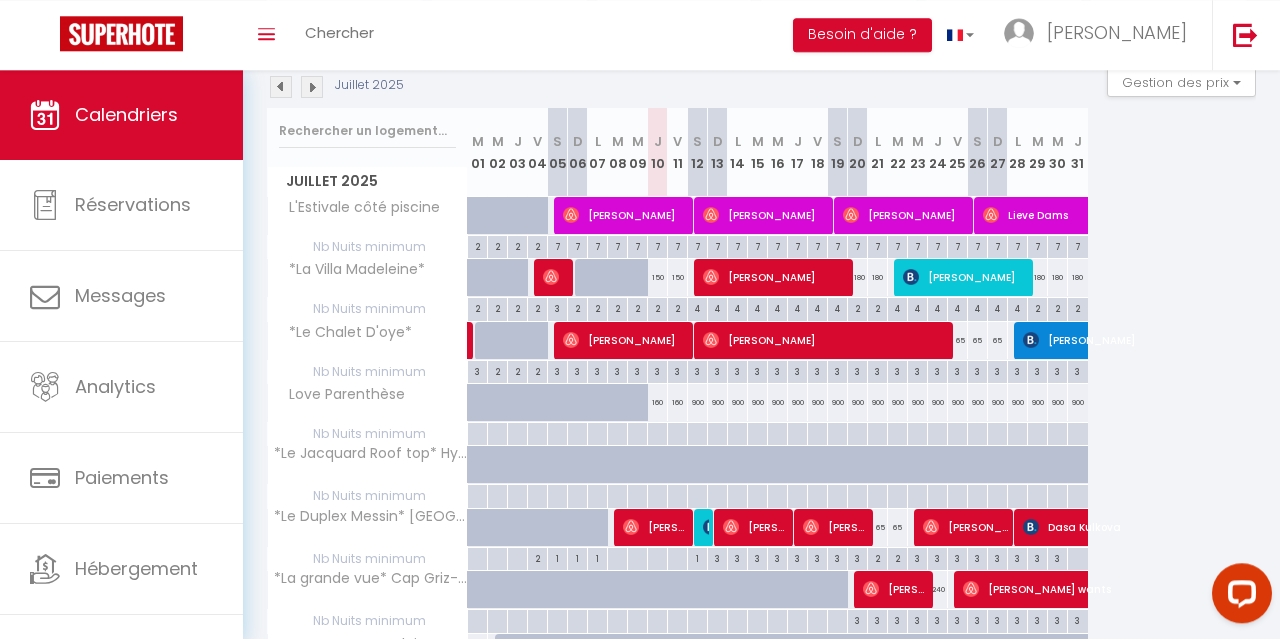scroll, scrollTop: 0, scrollLeft: 0, axis: both 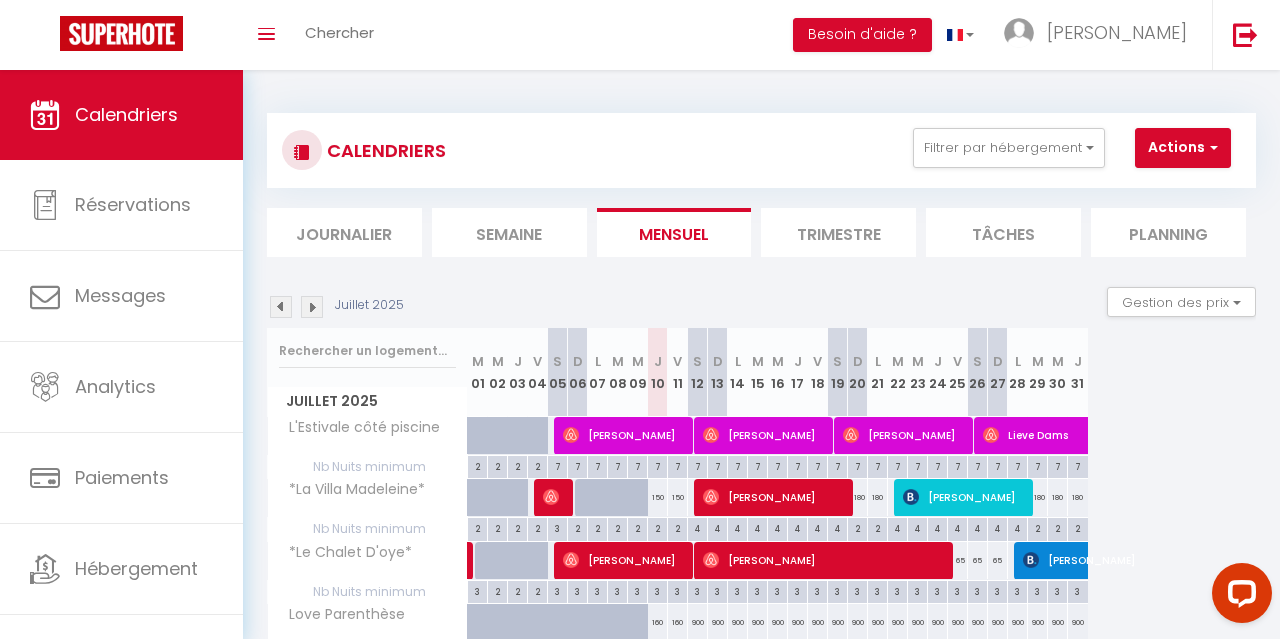 click at bounding box center [312, 307] 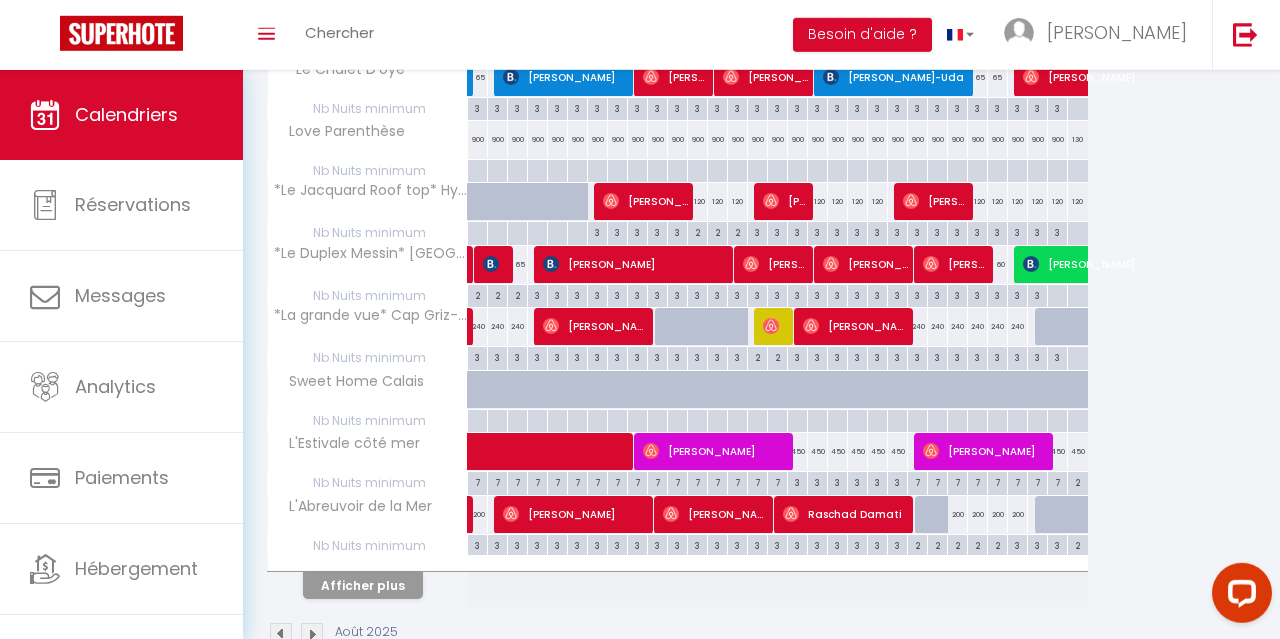 scroll, scrollTop: 524, scrollLeft: 0, axis: vertical 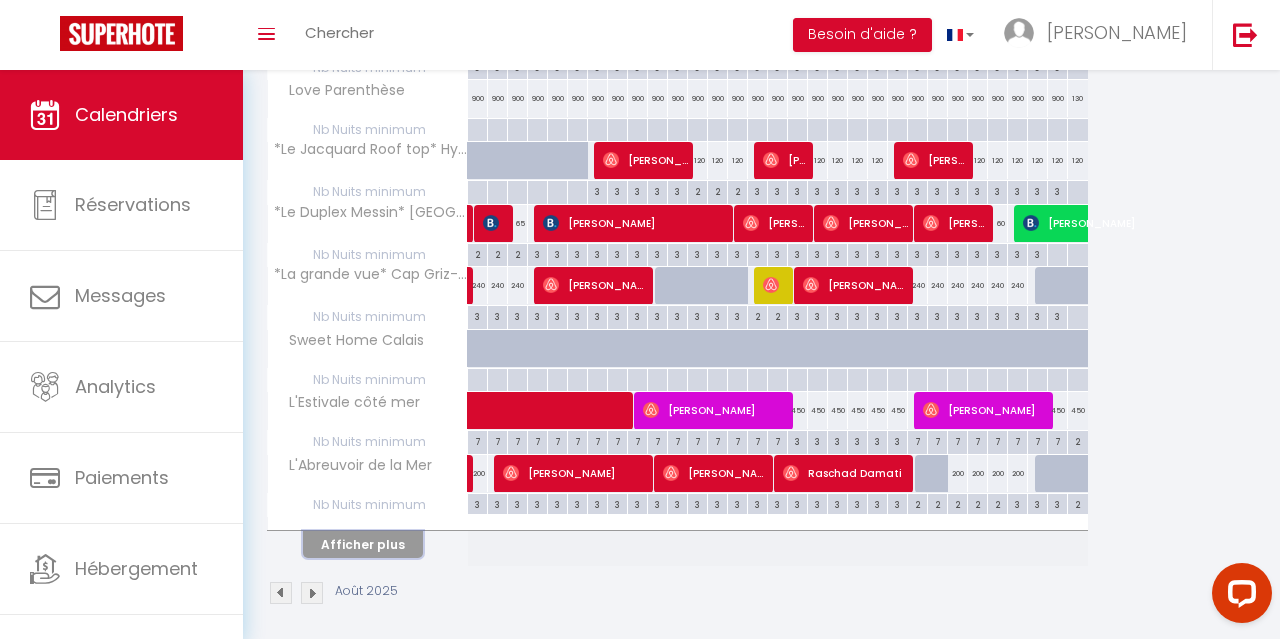 click on "Afficher plus" at bounding box center (363, 544) 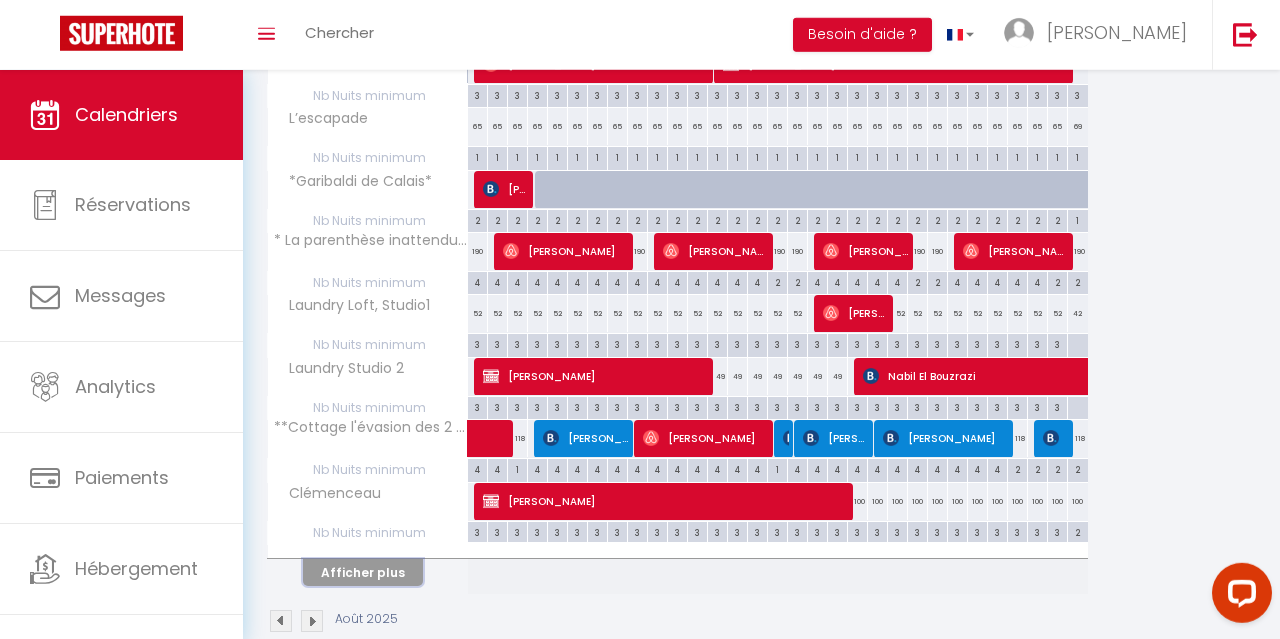 scroll, scrollTop: 1141, scrollLeft: 0, axis: vertical 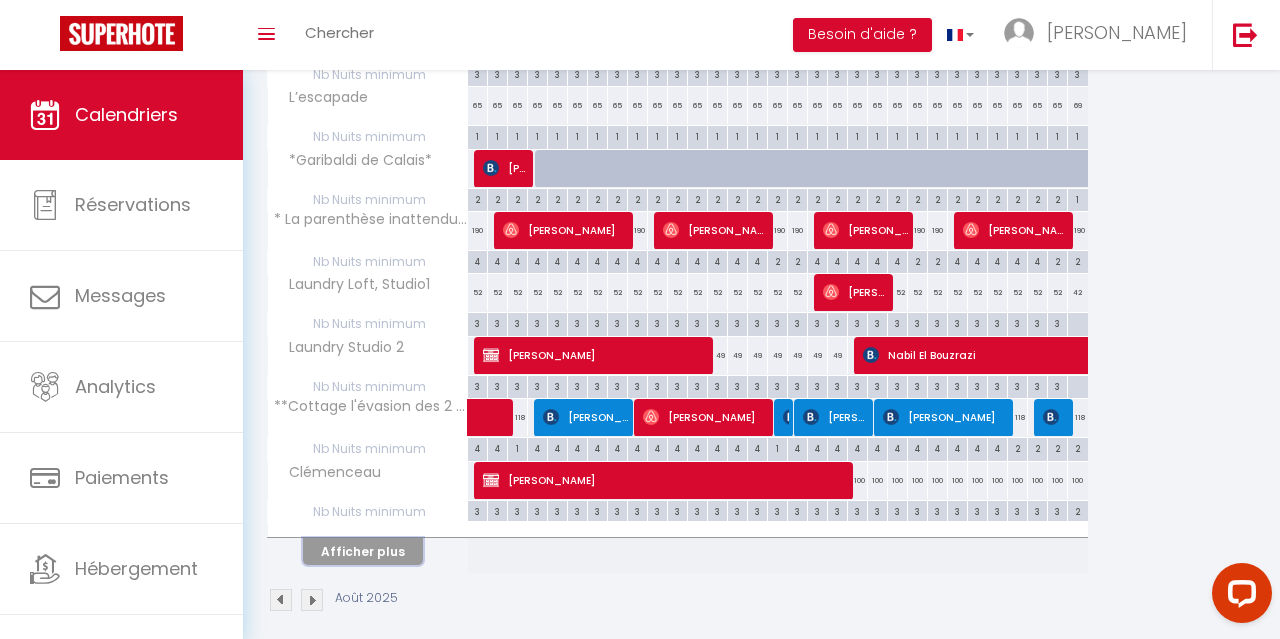 click on "Afficher plus" at bounding box center (363, 551) 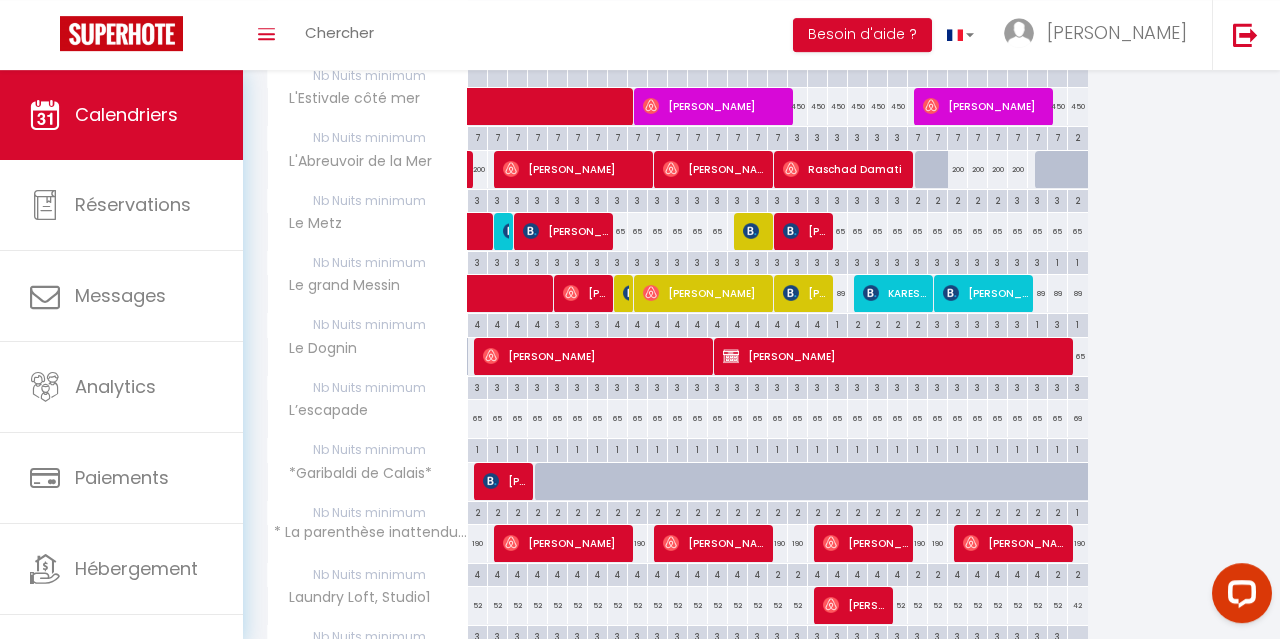 scroll, scrollTop: 822, scrollLeft: 0, axis: vertical 